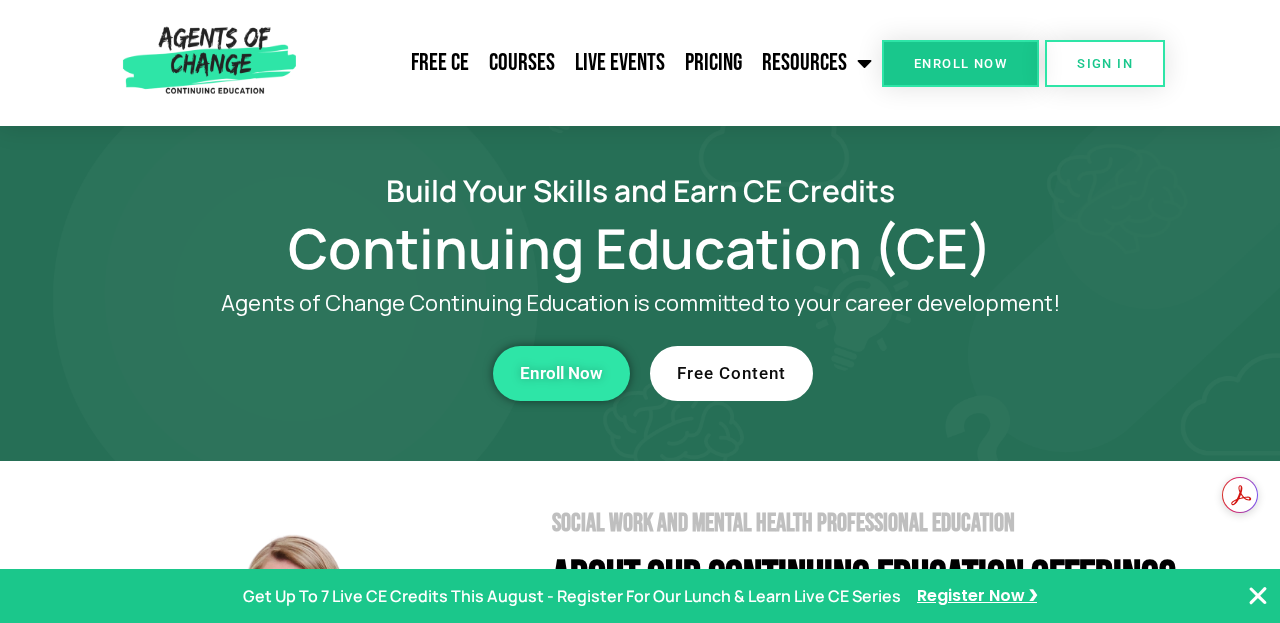 scroll, scrollTop: 0, scrollLeft: 0, axis: both 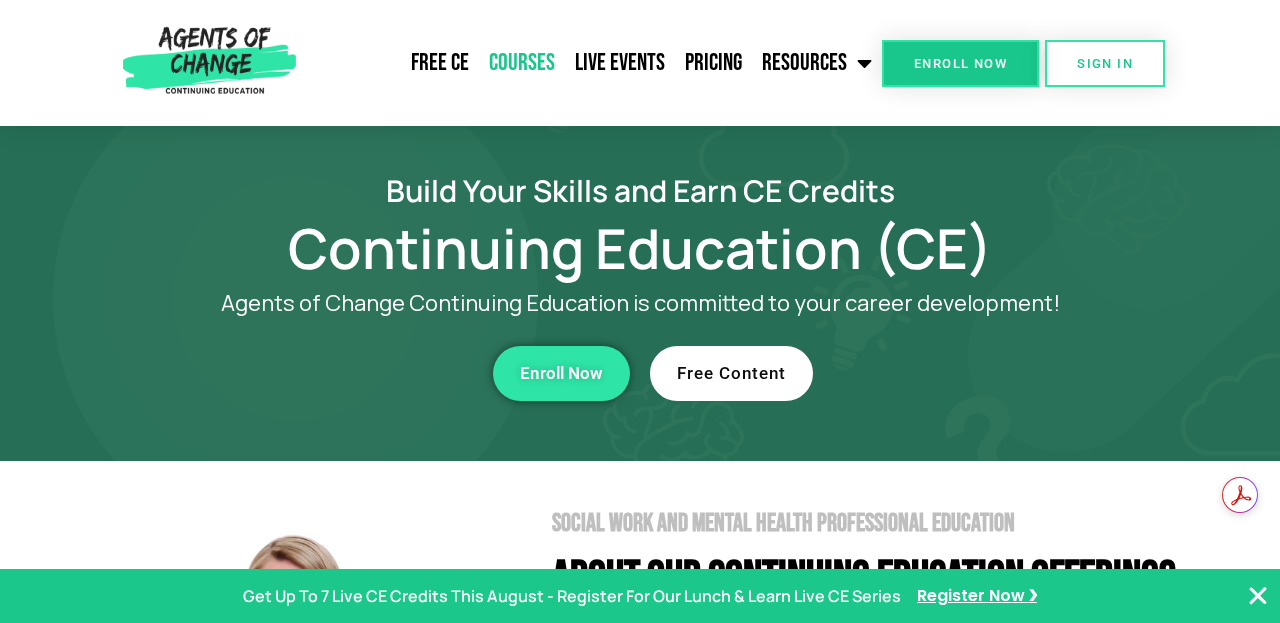 click on "Courses" 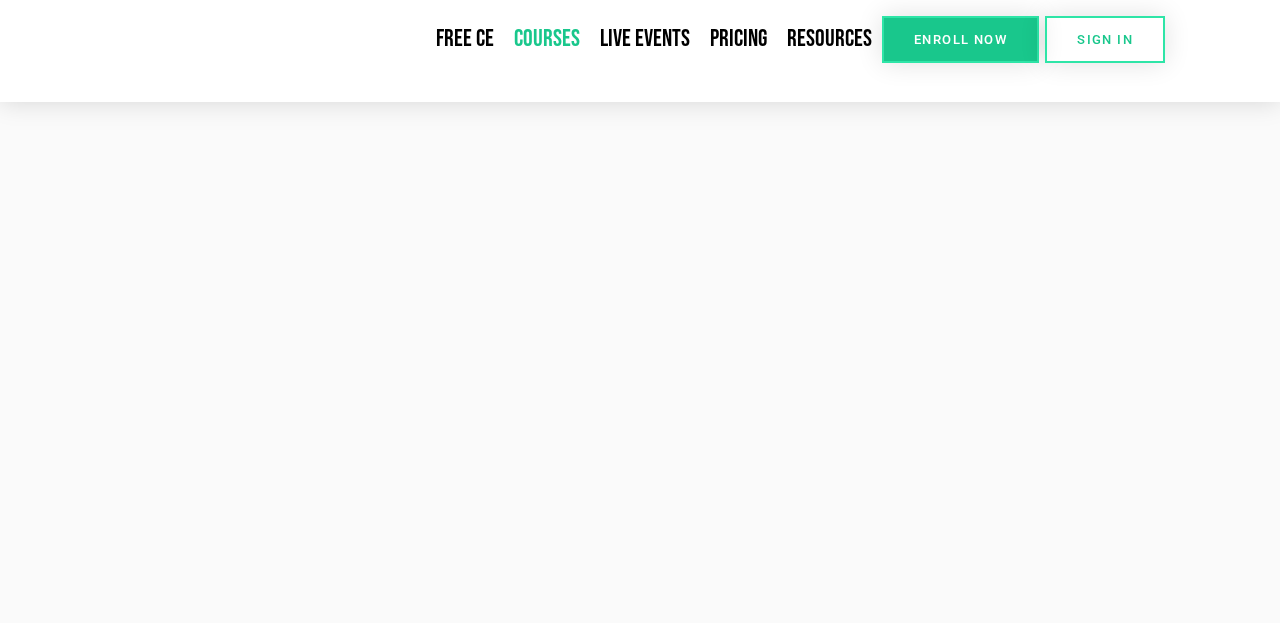 scroll, scrollTop: 0, scrollLeft: 0, axis: both 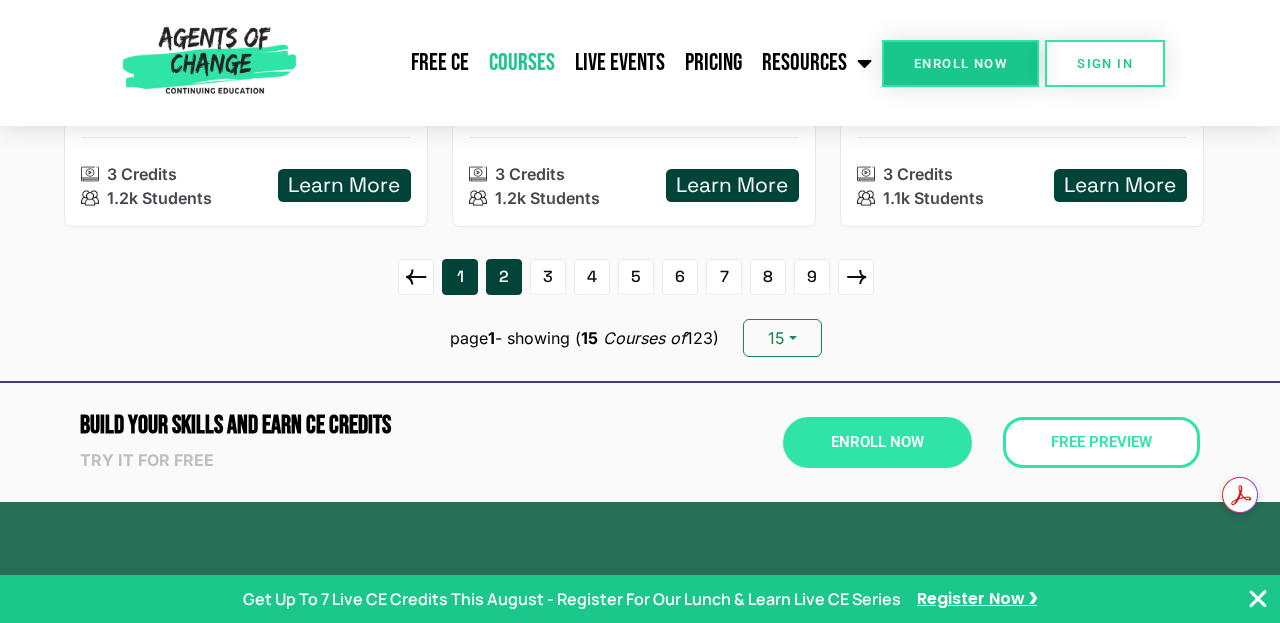 click on "2" at bounding box center (504, 277) 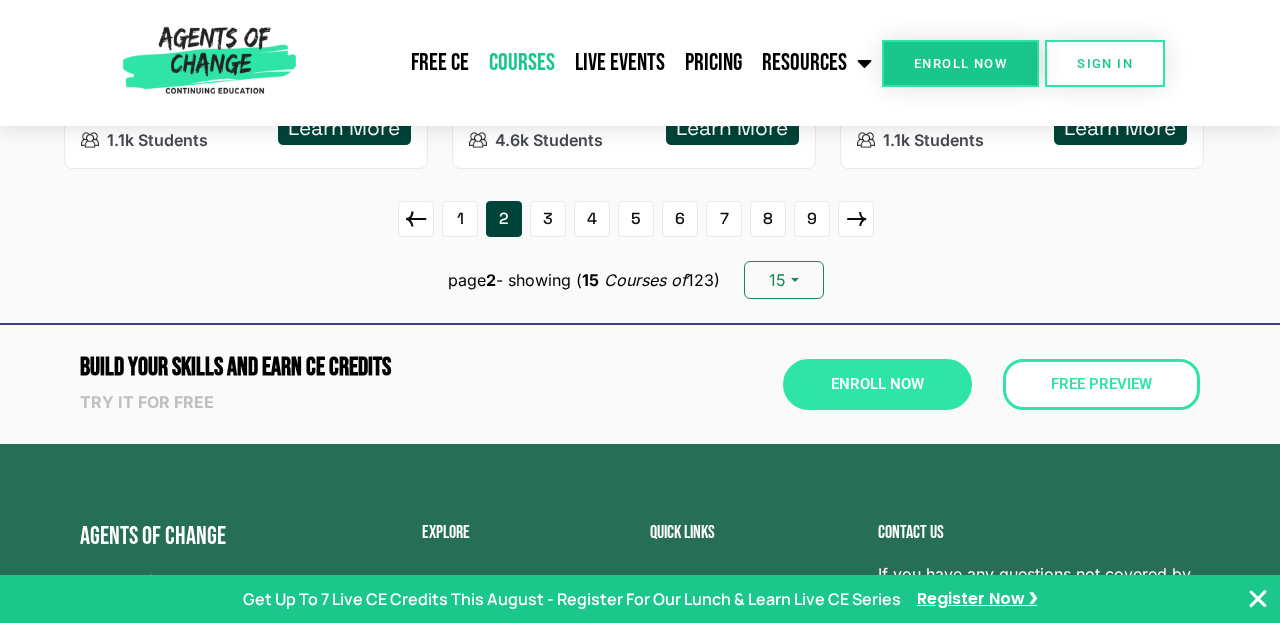 scroll, scrollTop: 2988, scrollLeft: 0, axis: vertical 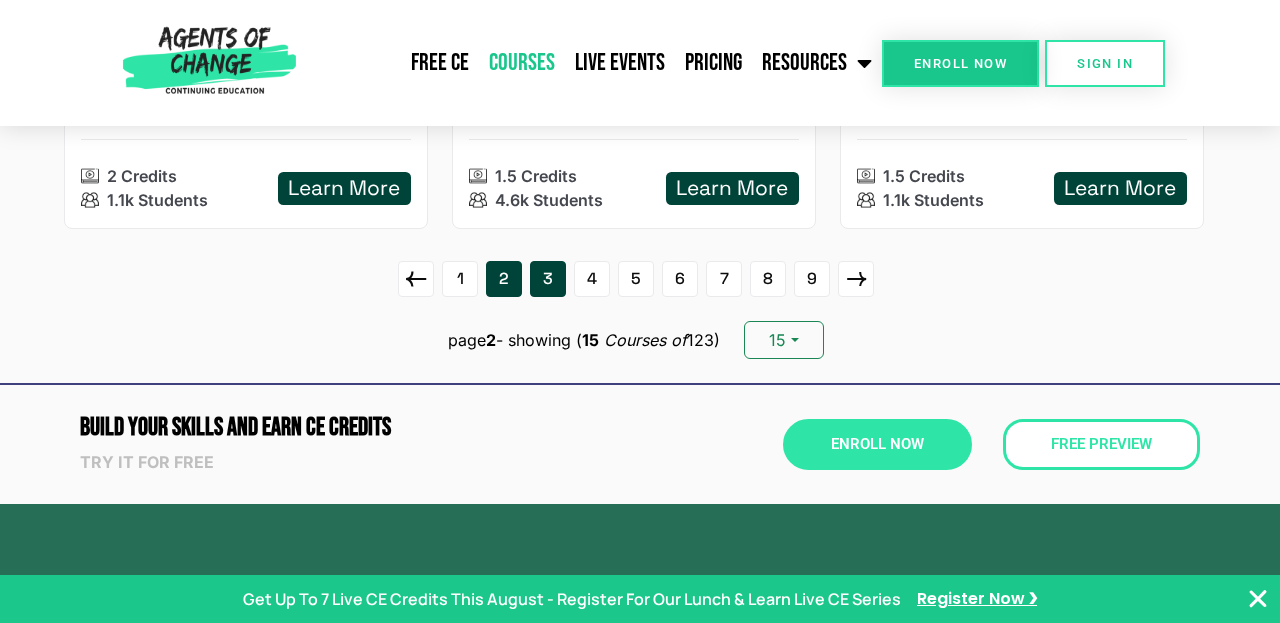 click on "3" at bounding box center (548, 279) 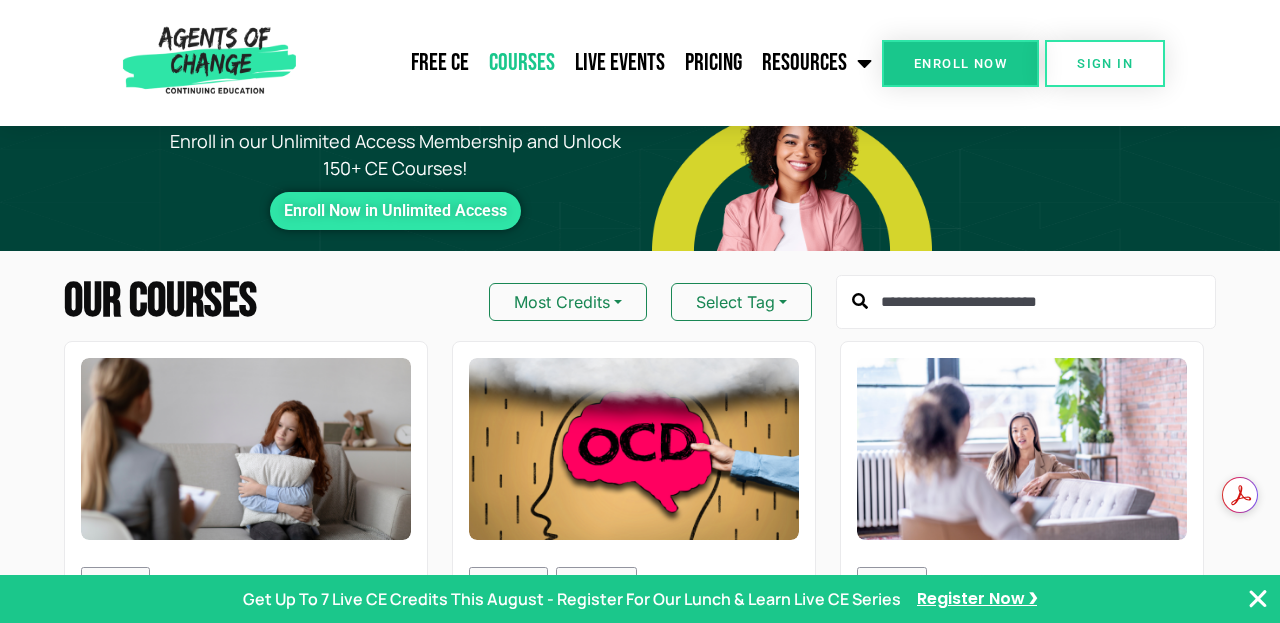 scroll, scrollTop: 0, scrollLeft: 0, axis: both 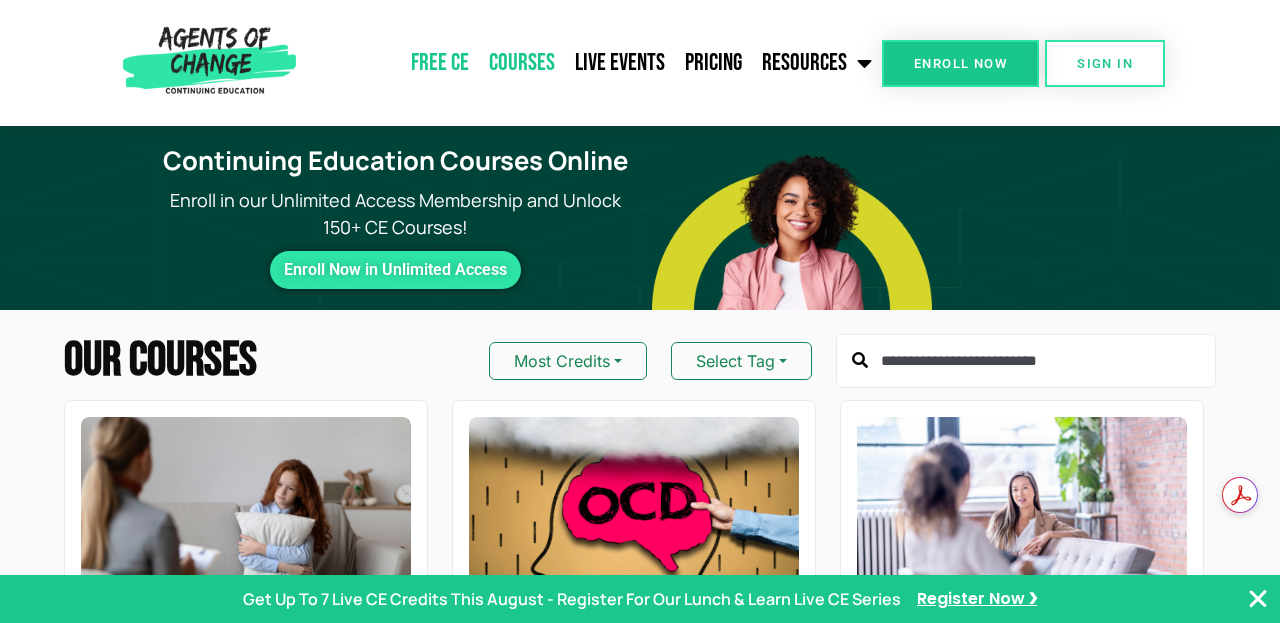 click on "Free CE" 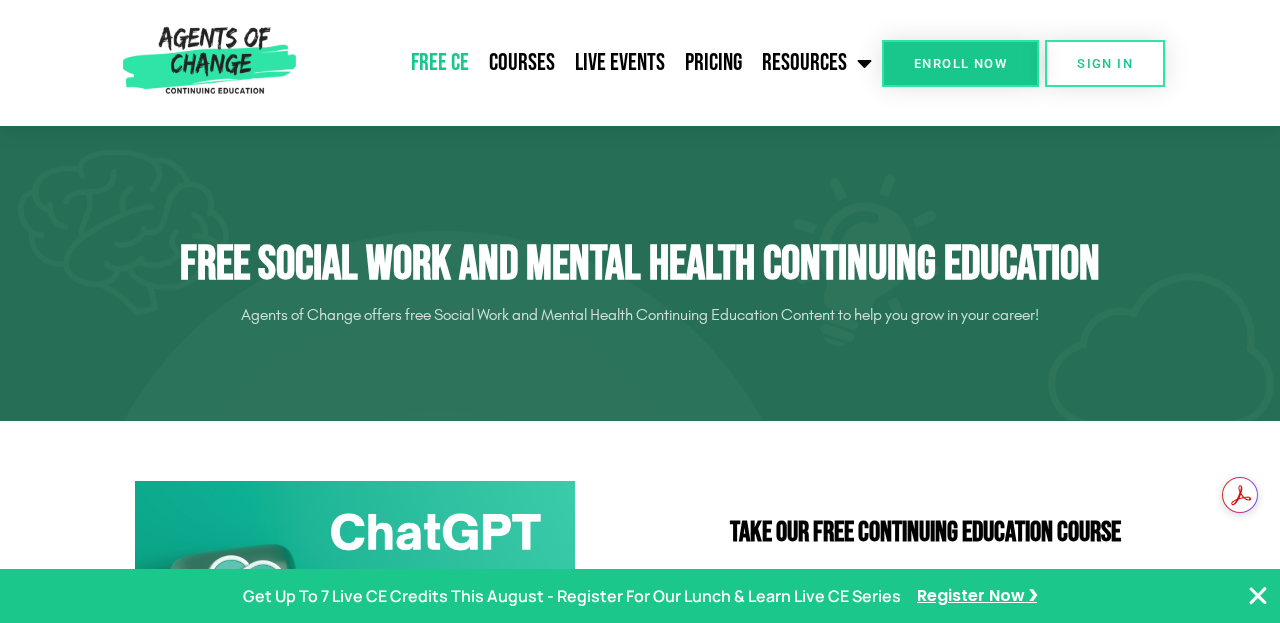 scroll, scrollTop: 0, scrollLeft: 0, axis: both 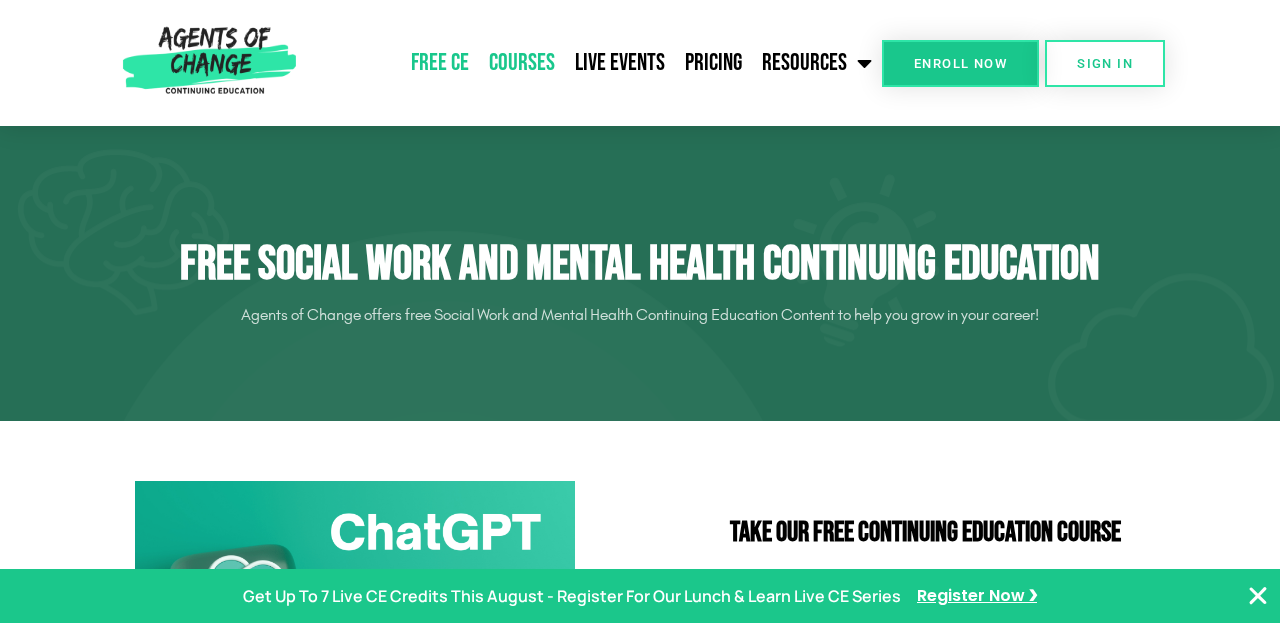 click on "Courses" 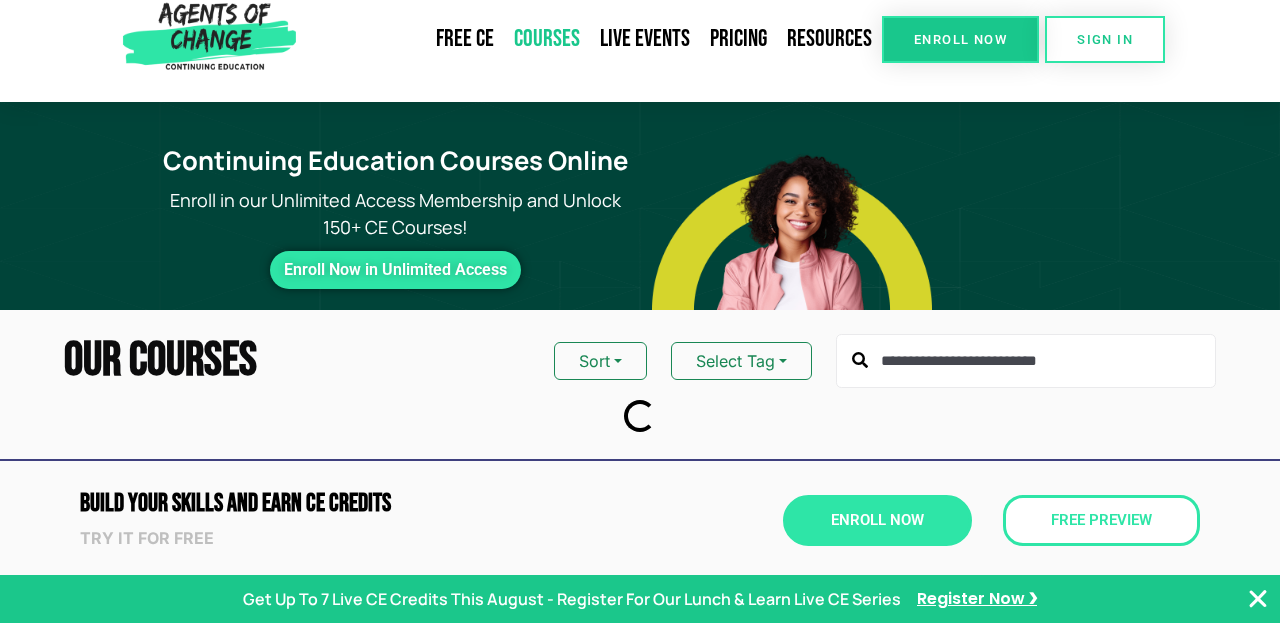 scroll, scrollTop: 0, scrollLeft: 0, axis: both 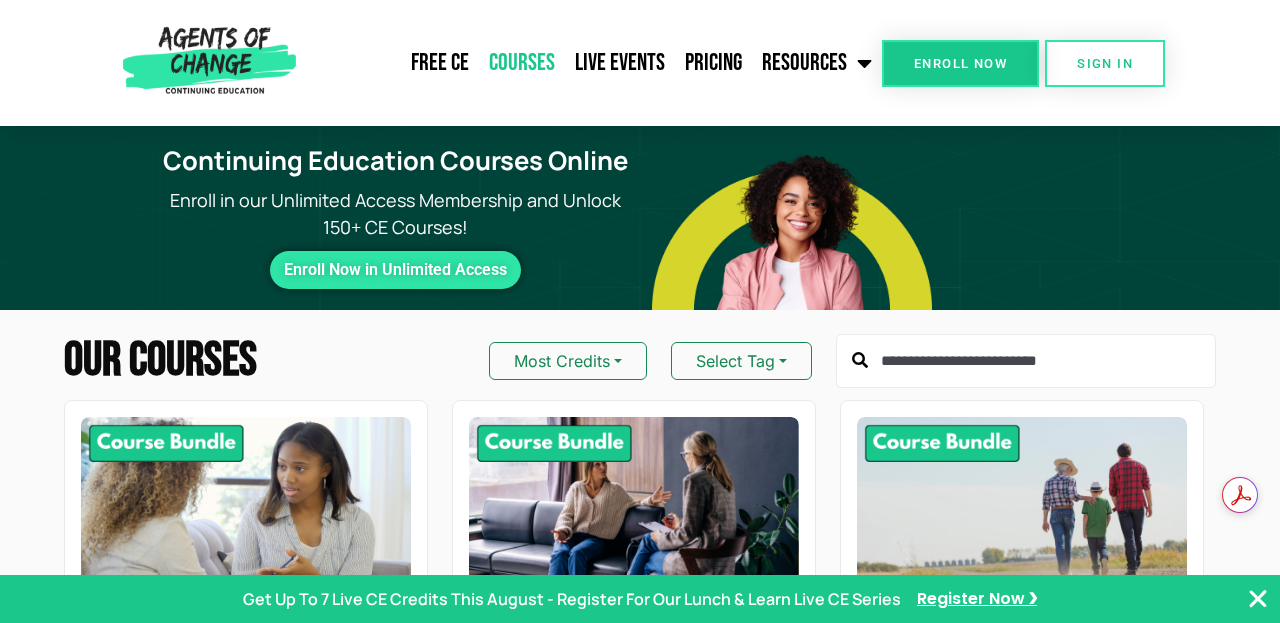 click at bounding box center (1026, 361) 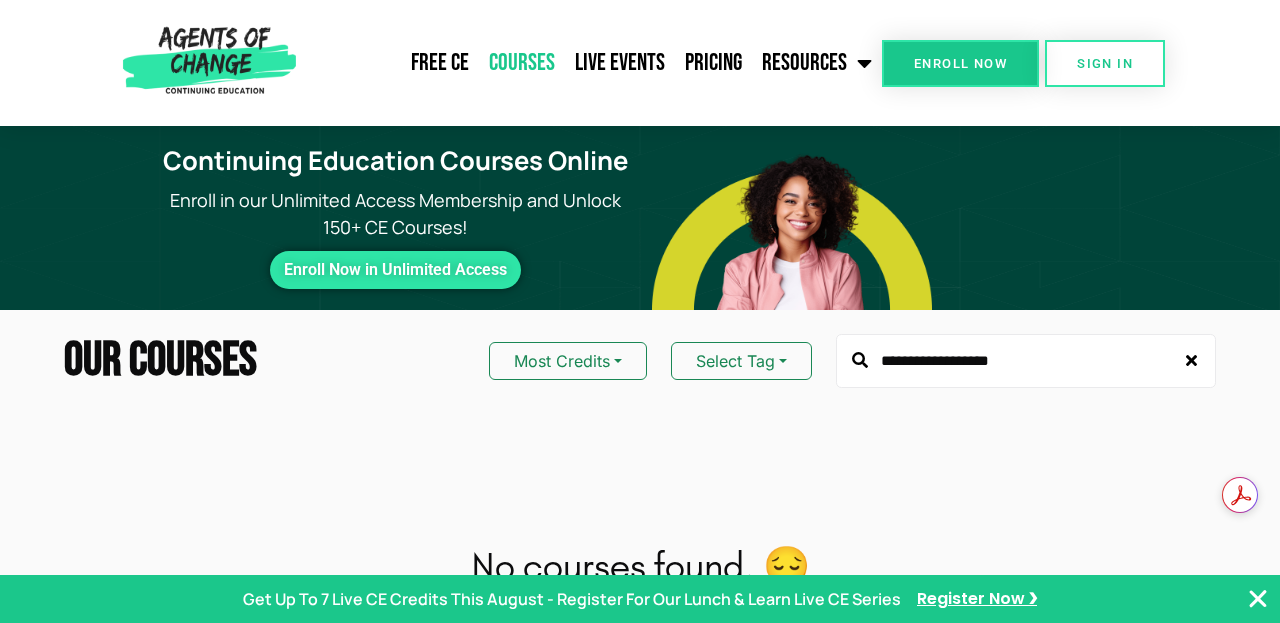 type on "**********" 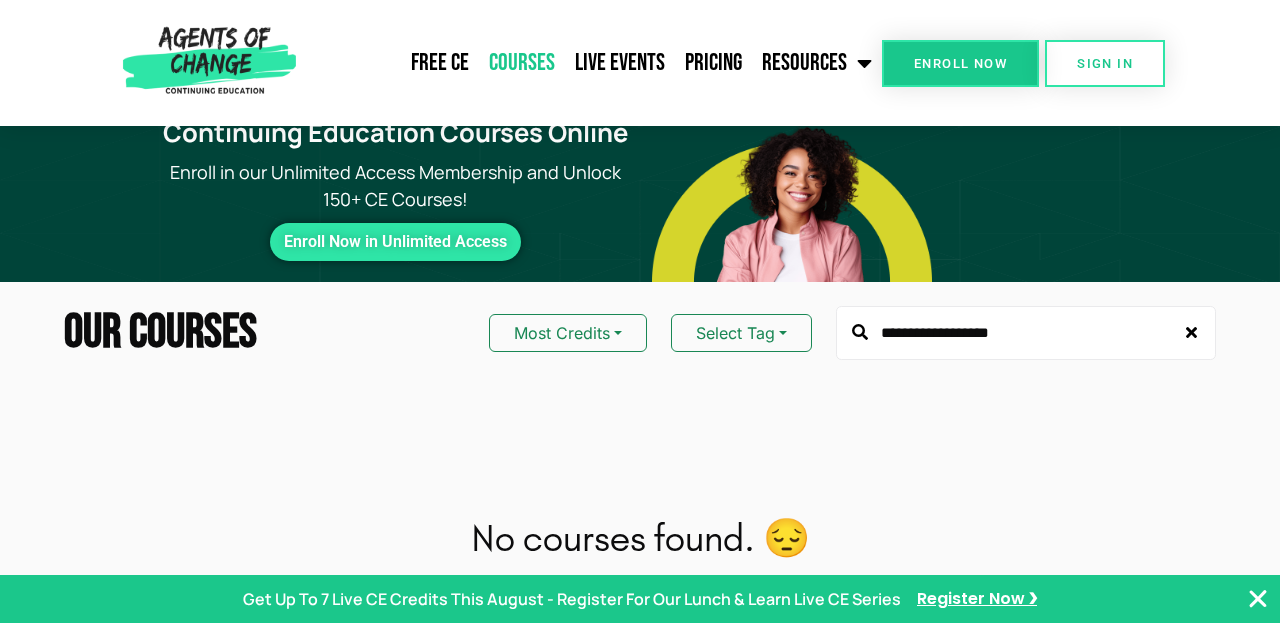 scroll, scrollTop: 0, scrollLeft: 0, axis: both 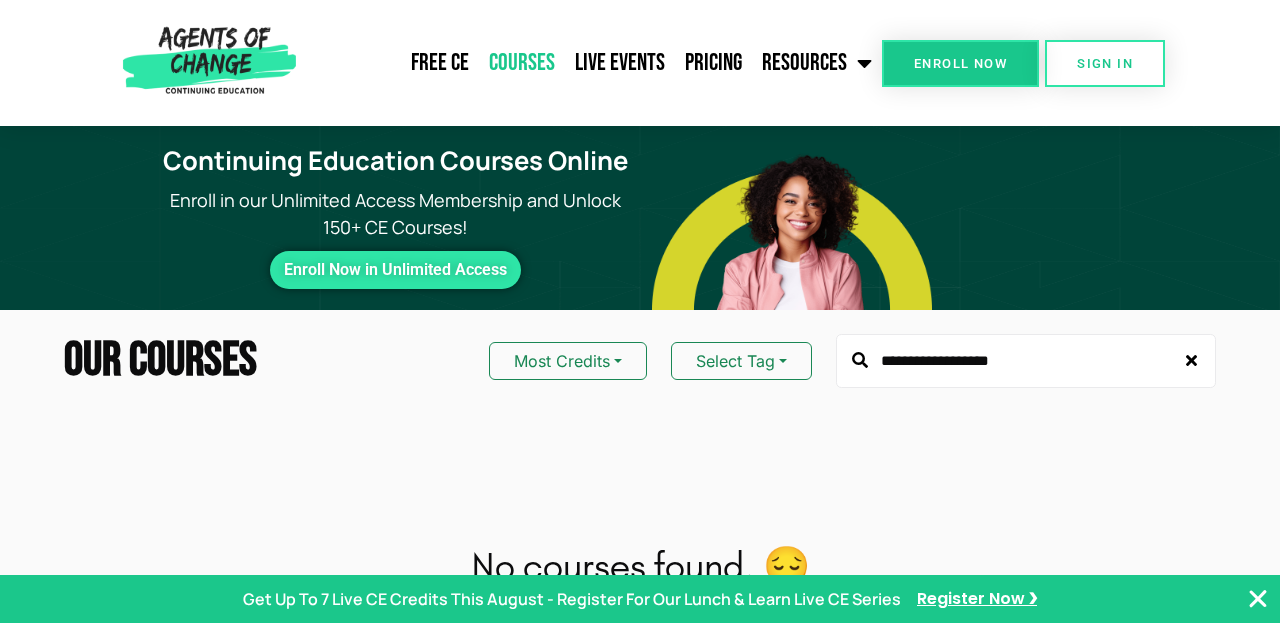 click at bounding box center [1191, 360] 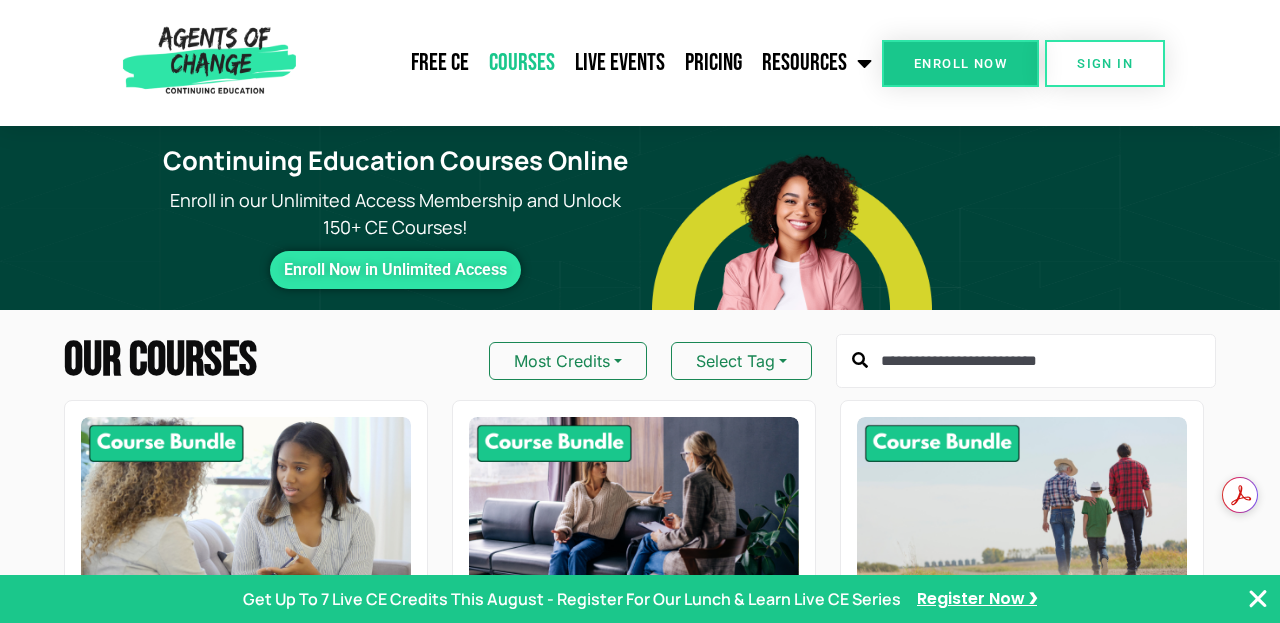 click at bounding box center [1026, 361] 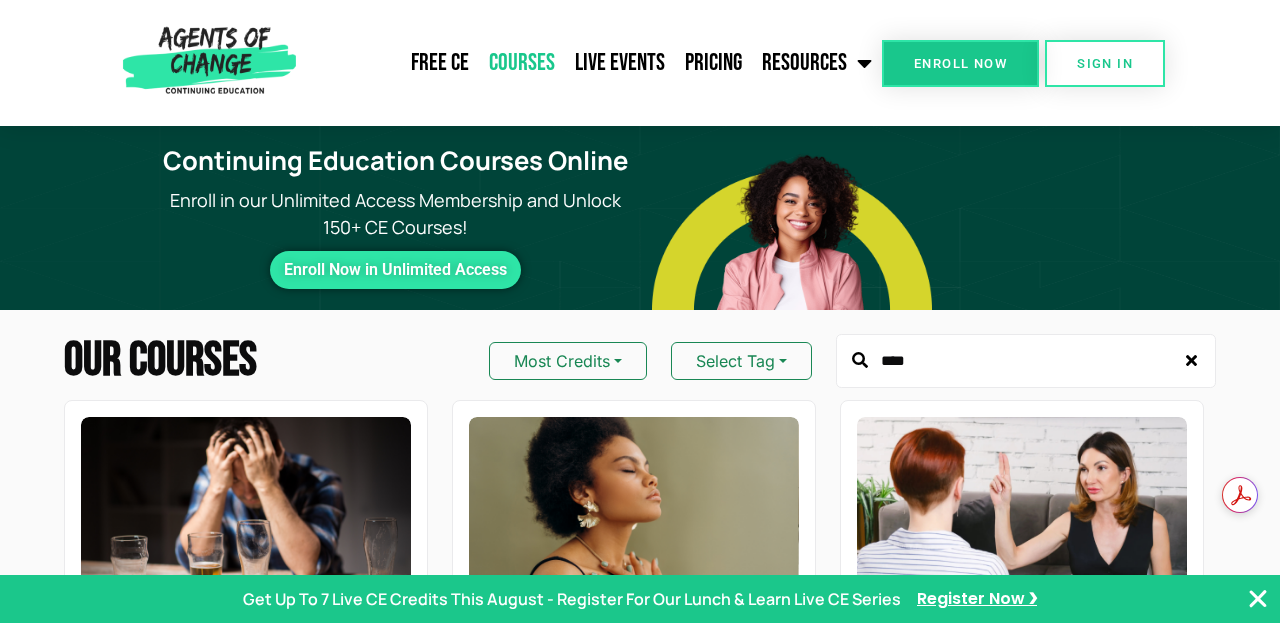 type on "****" 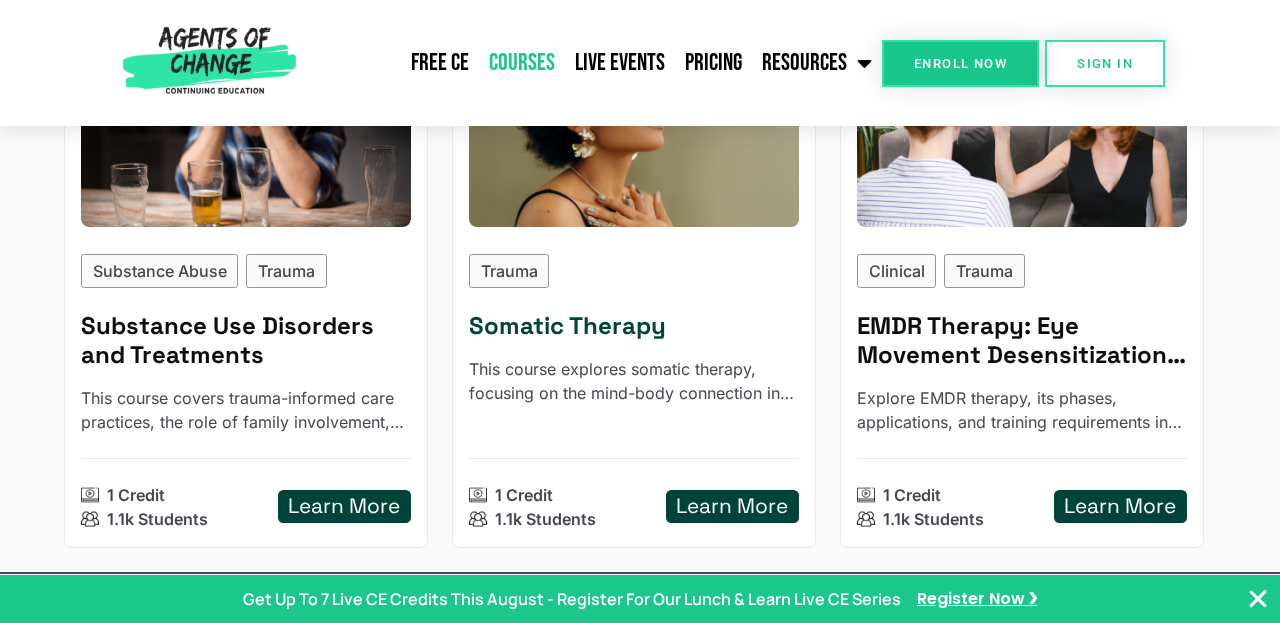 scroll, scrollTop: 364, scrollLeft: 0, axis: vertical 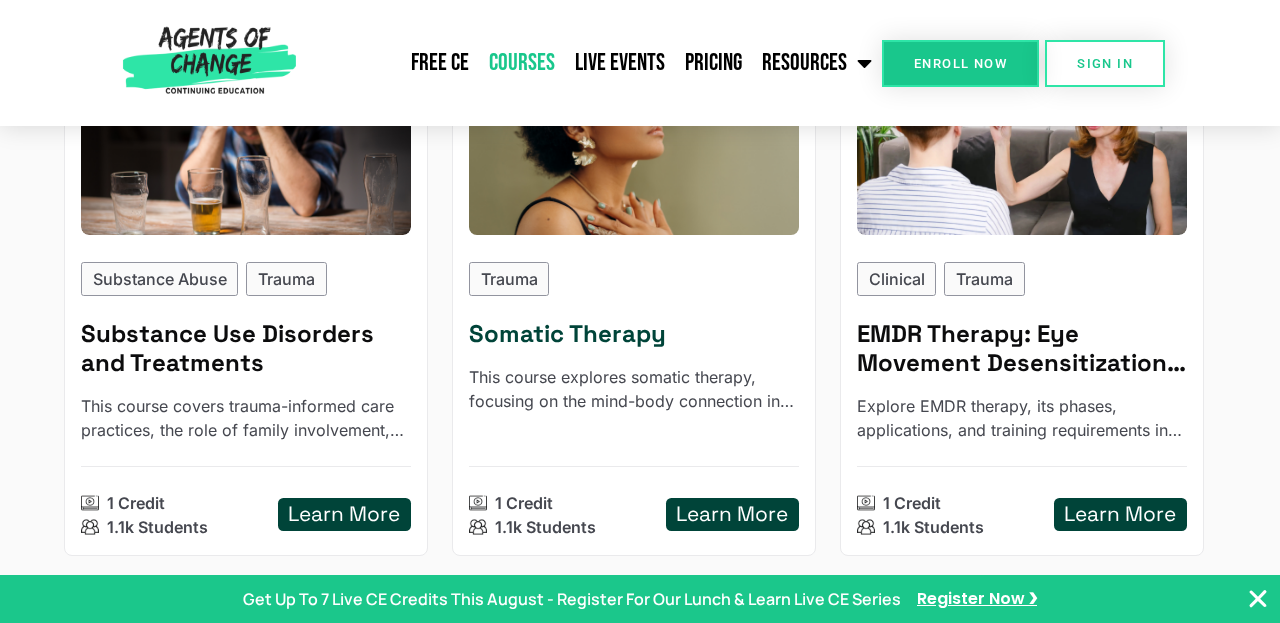click on "This course explores somatic therapy, focusing on the mind-body connection in trauma treatment. It covers techniques, modalities like EMDR and DBT, and emphasizes integrating the nervous system in therapy for effective, trauma-informed care." at bounding box center [634, 389] 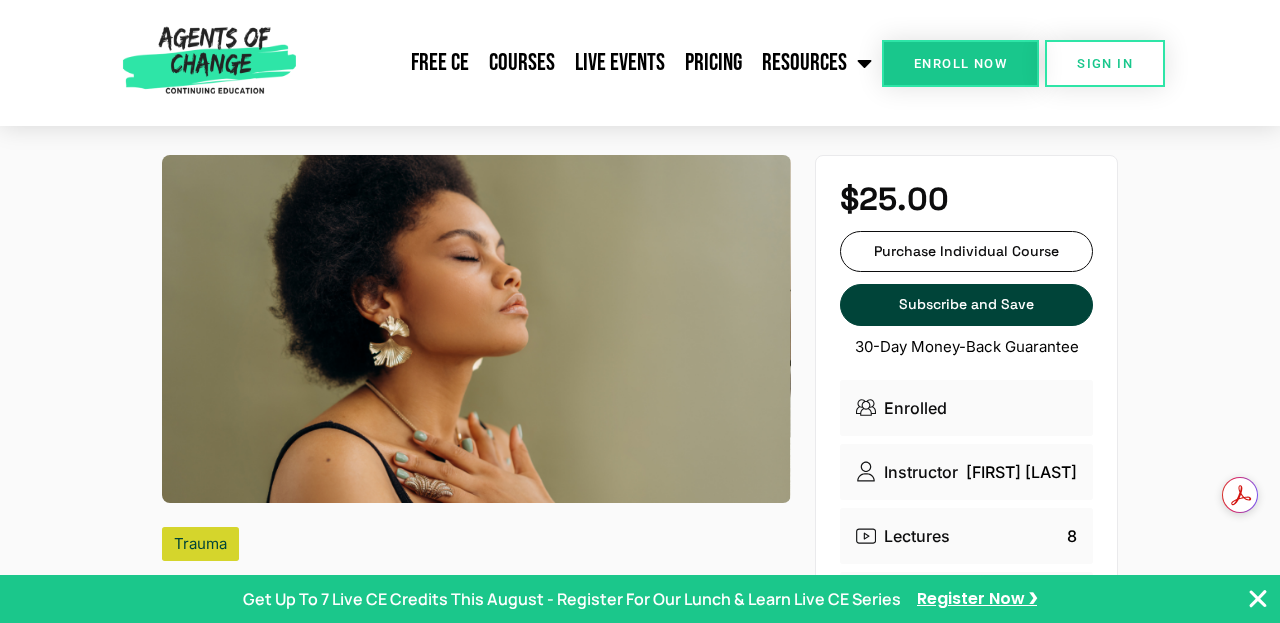 scroll, scrollTop: 0, scrollLeft: 0, axis: both 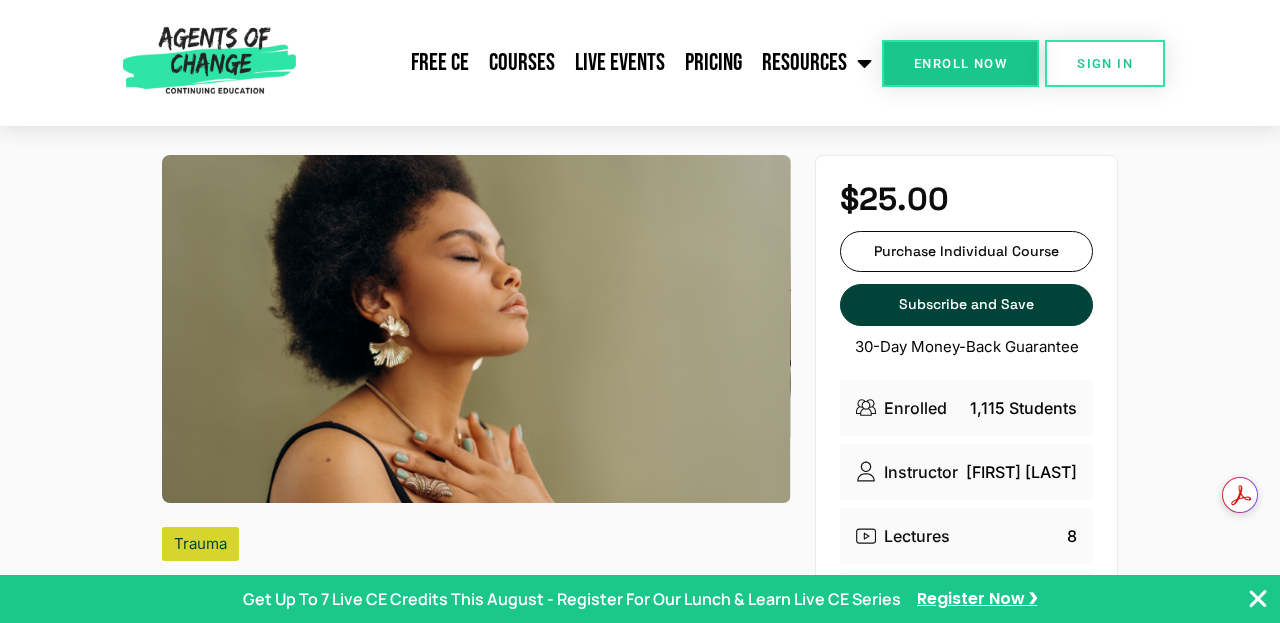 click on "Enroll Now" at bounding box center [961, 63] 